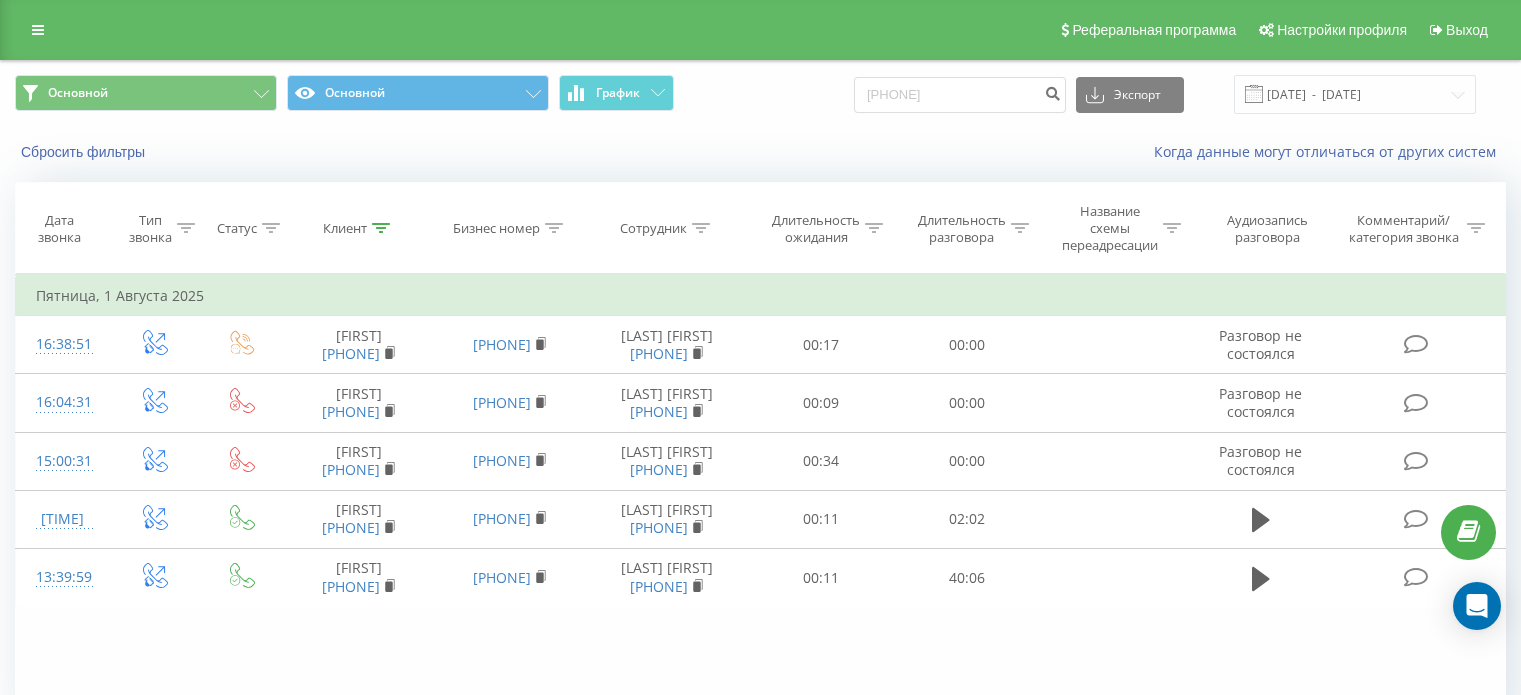 scroll, scrollTop: 0, scrollLeft: 0, axis: both 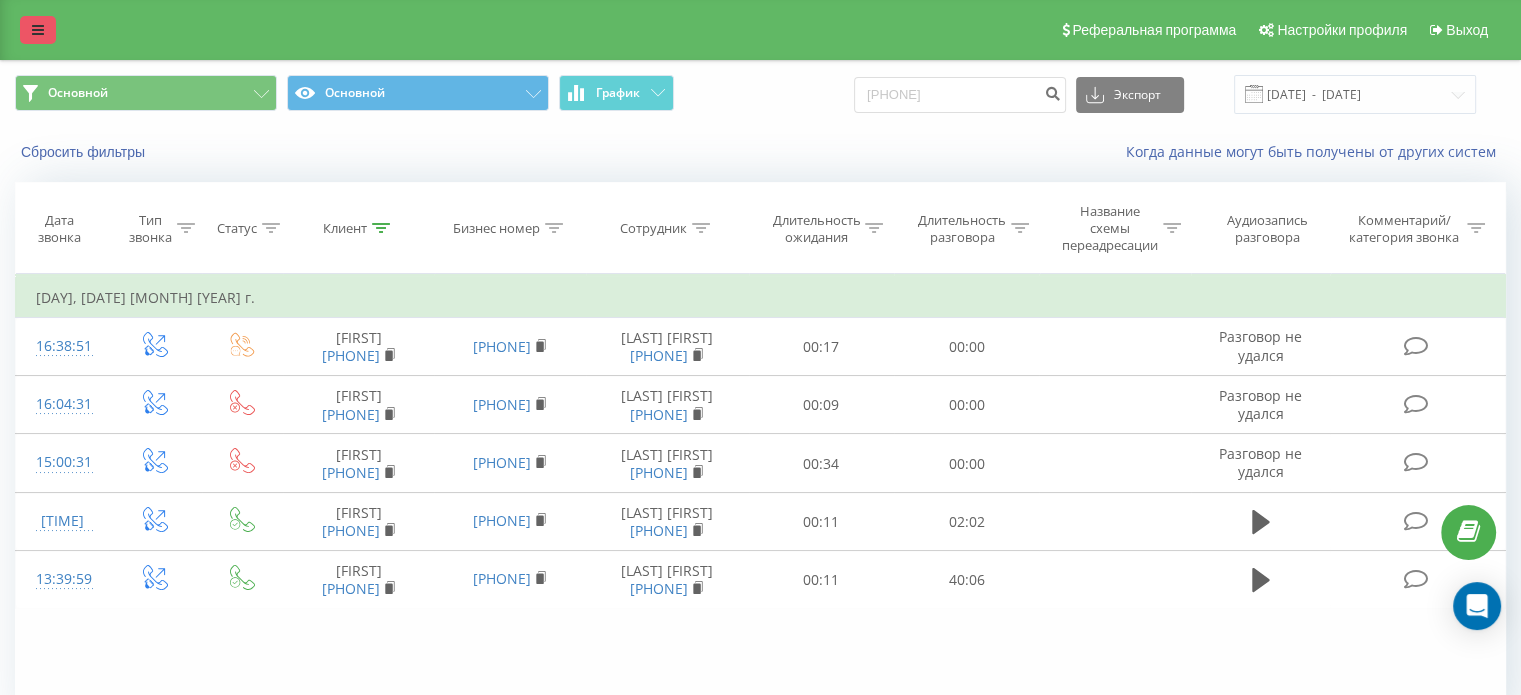 click at bounding box center (38, 30) 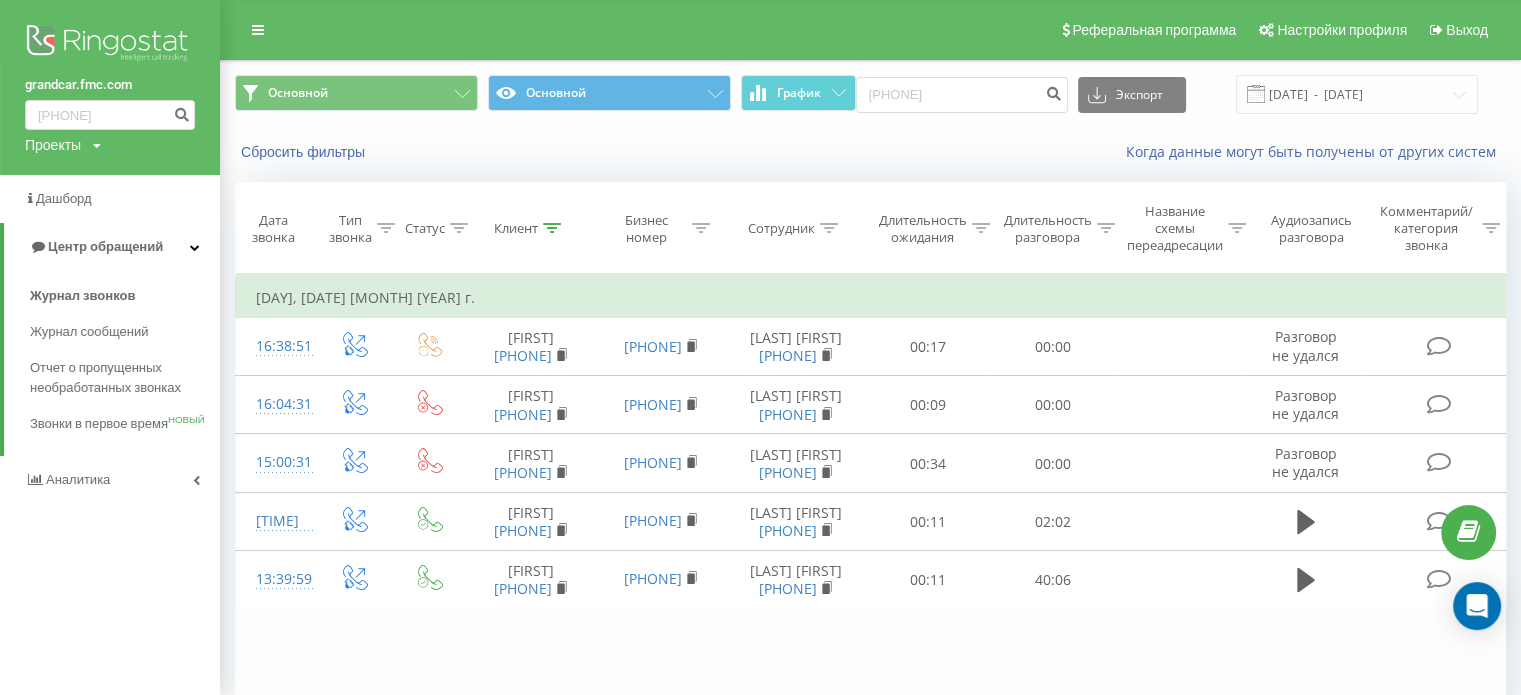 click on "[DOMAIN]" at bounding box center [78, 84] 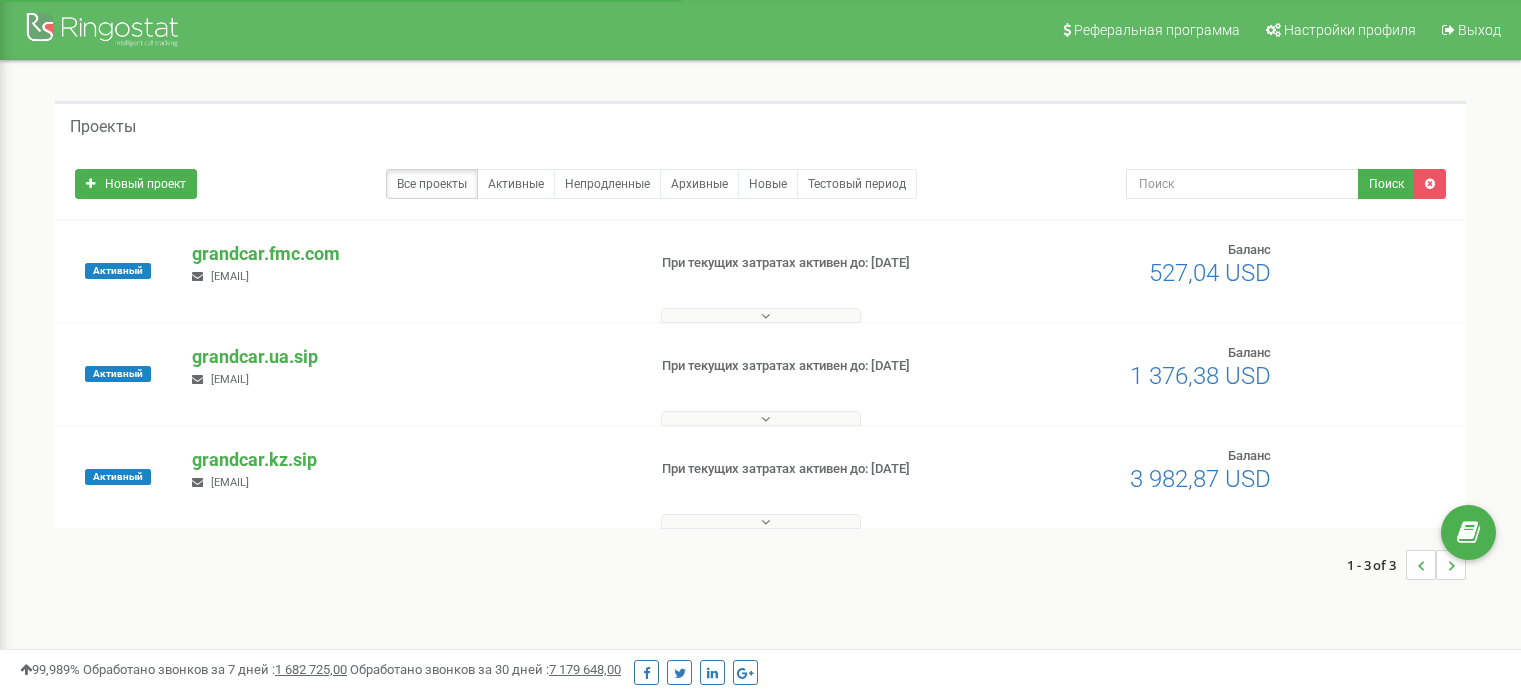 scroll, scrollTop: 0, scrollLeft: 0, axis: both 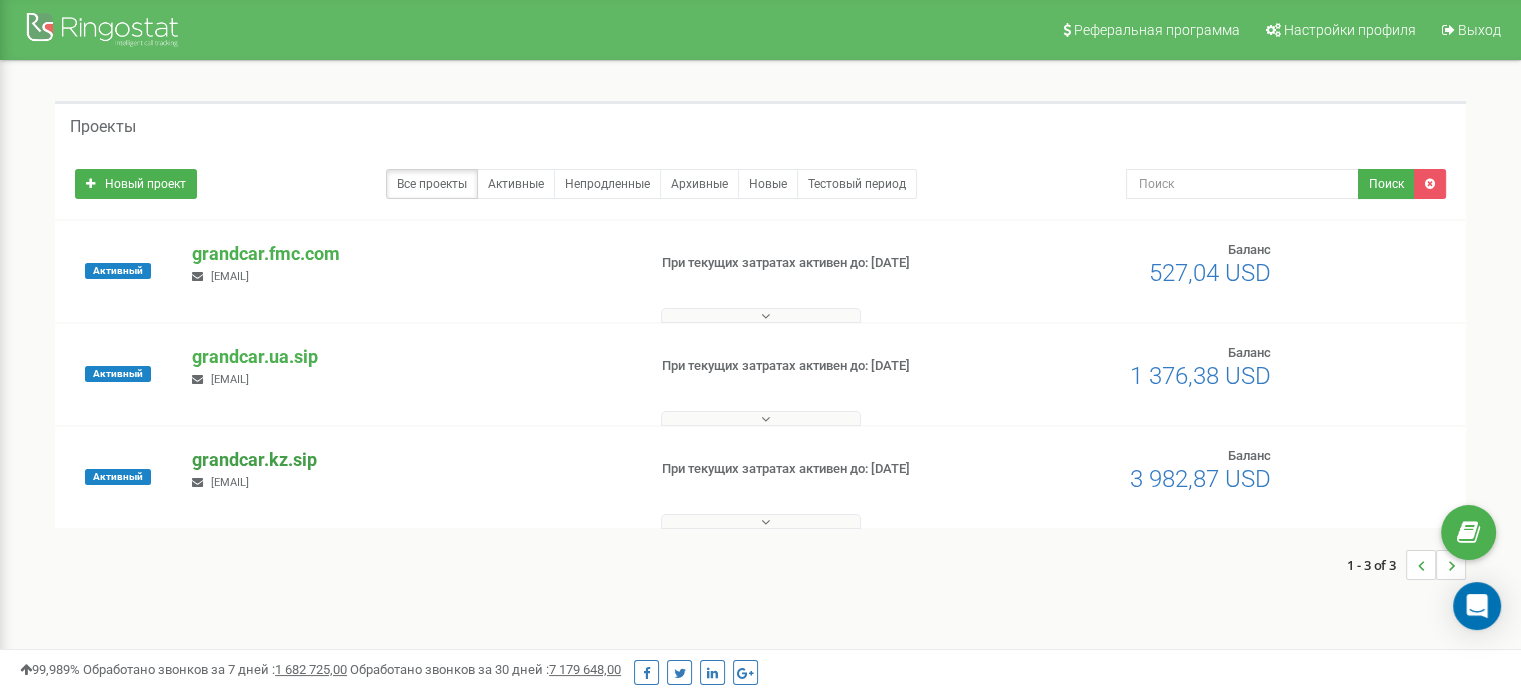 click on "grandcar.kz.sip" at bounding box center [410, 460] 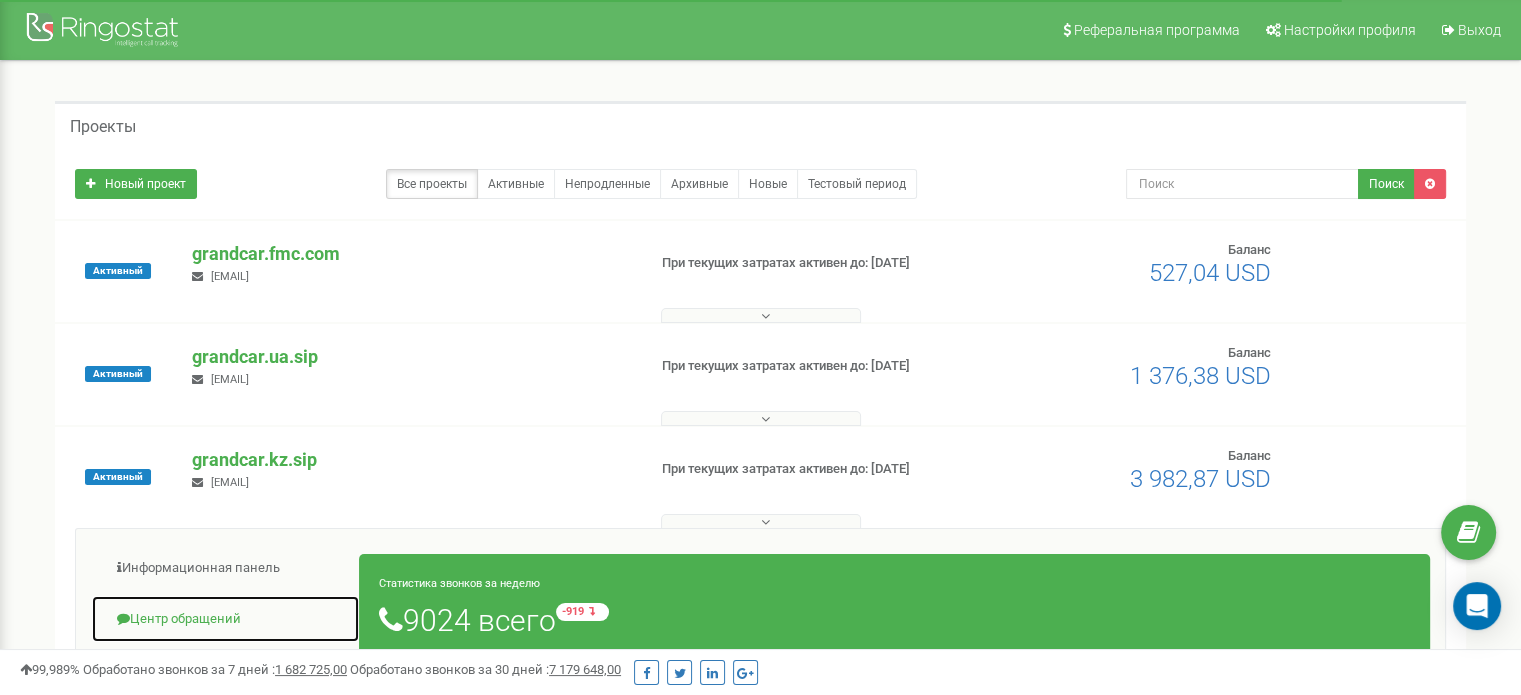 click on "Центр обращений" at bounding box center [225, 619] 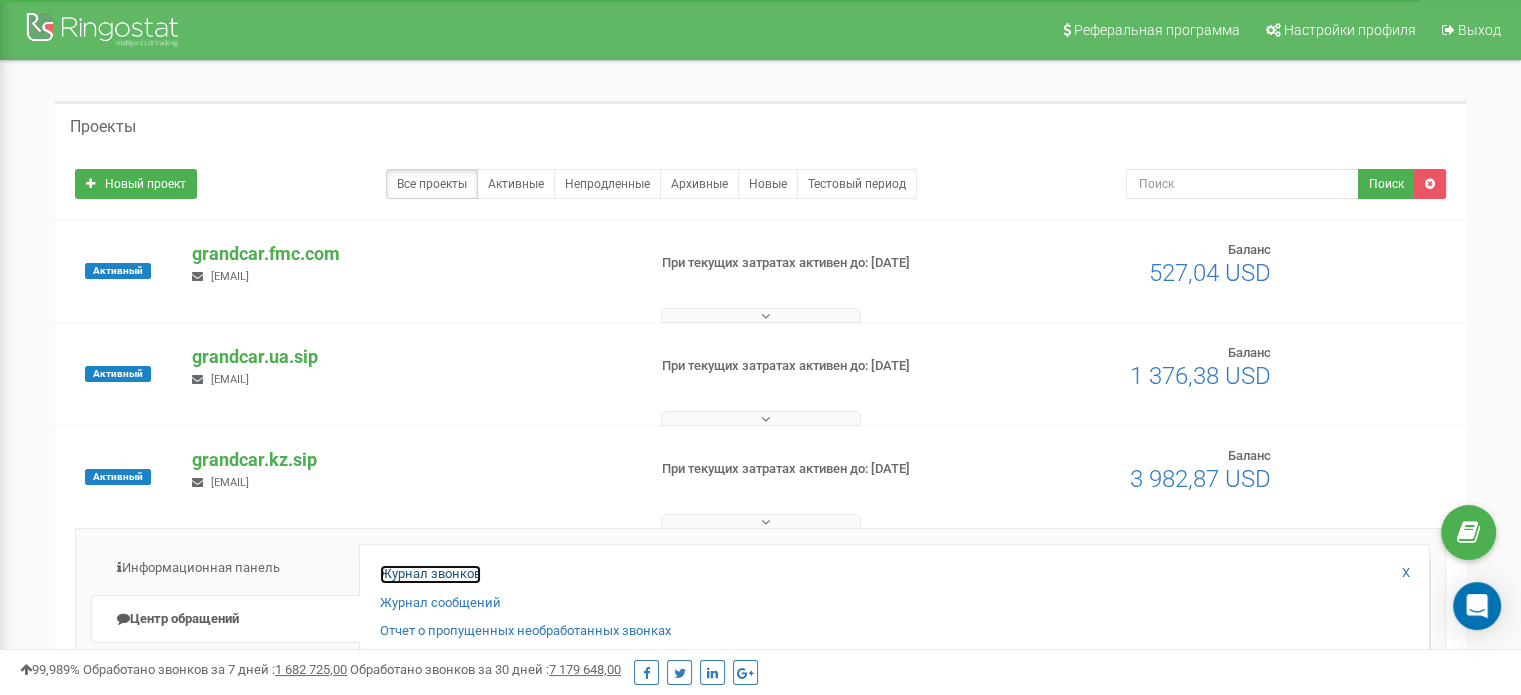 click on "Журнал звонков" at bounding box center [430, 574] 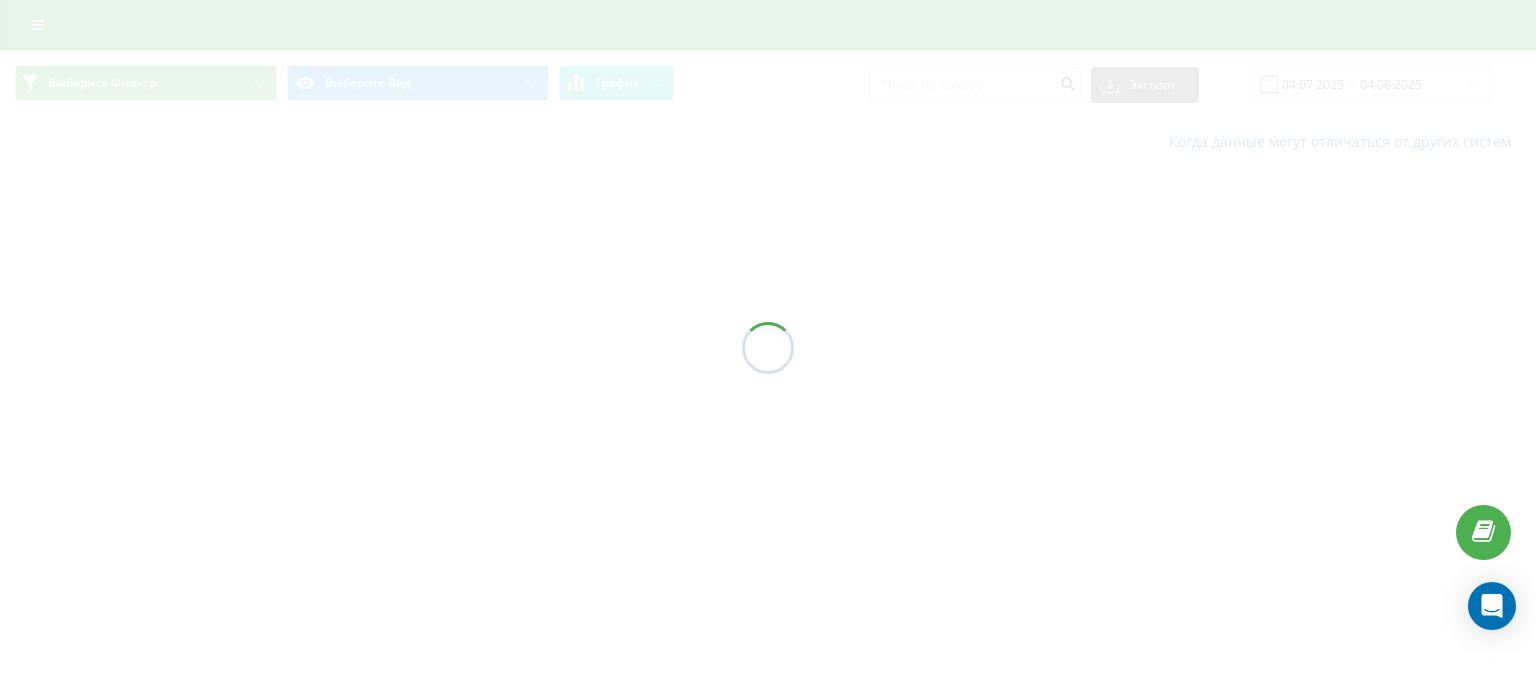 scroll, scrollTop: 0, scrollLeft: 0, axis: both 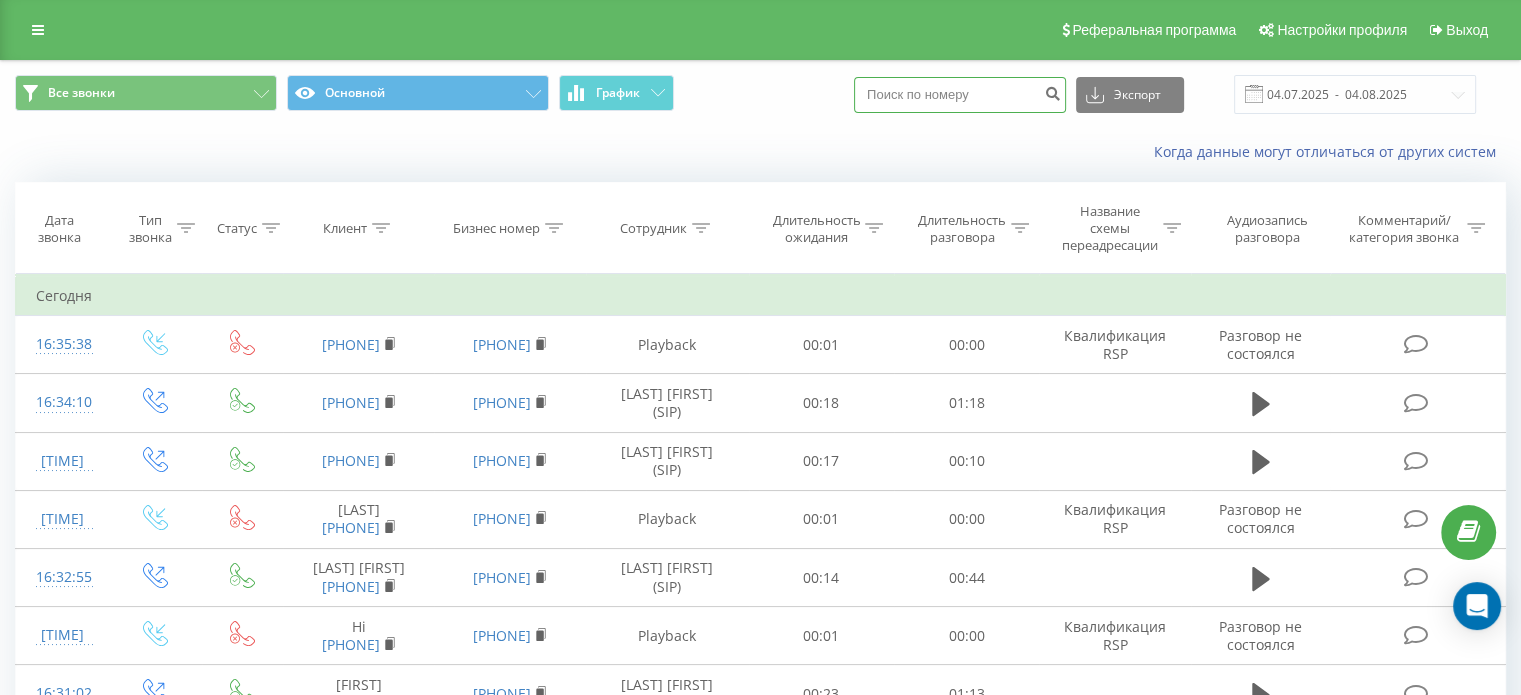 click at bounding box center (960, 95) 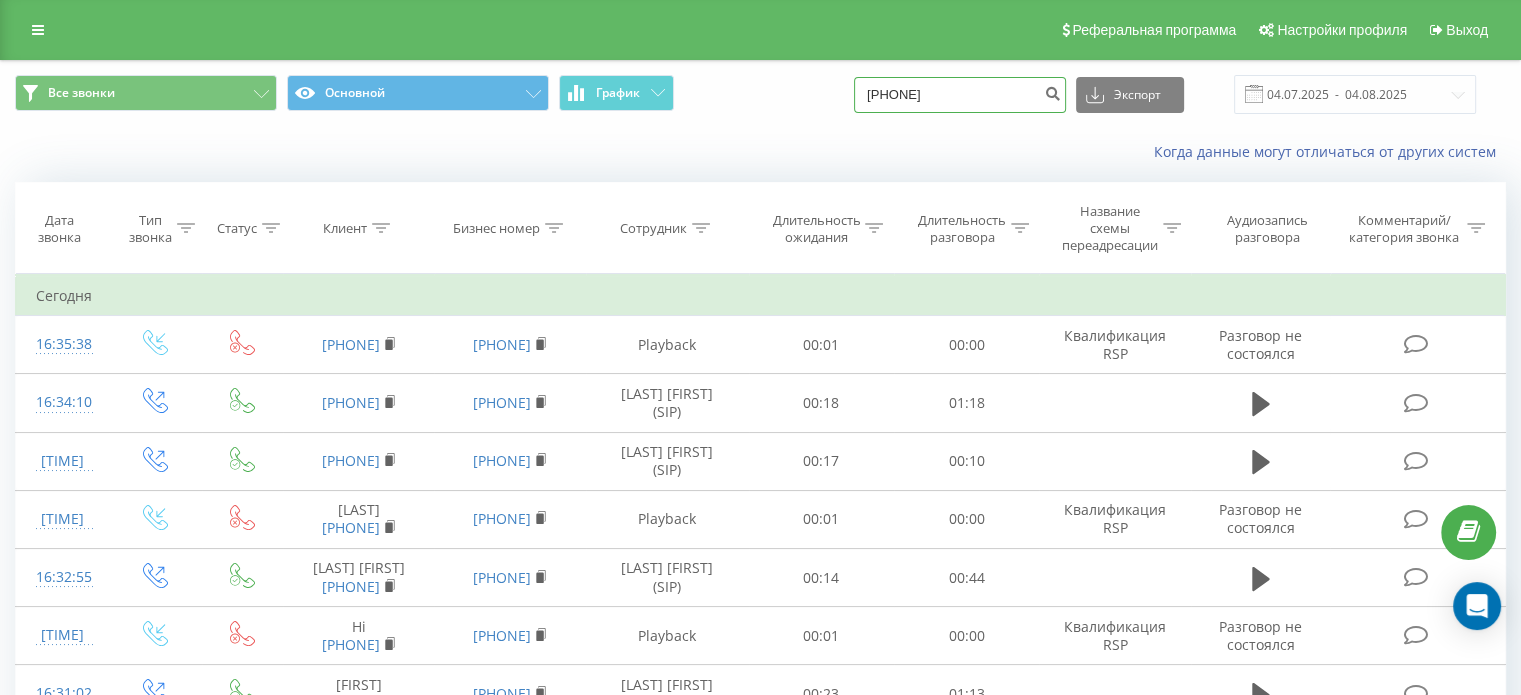 type on "[PHONE]" 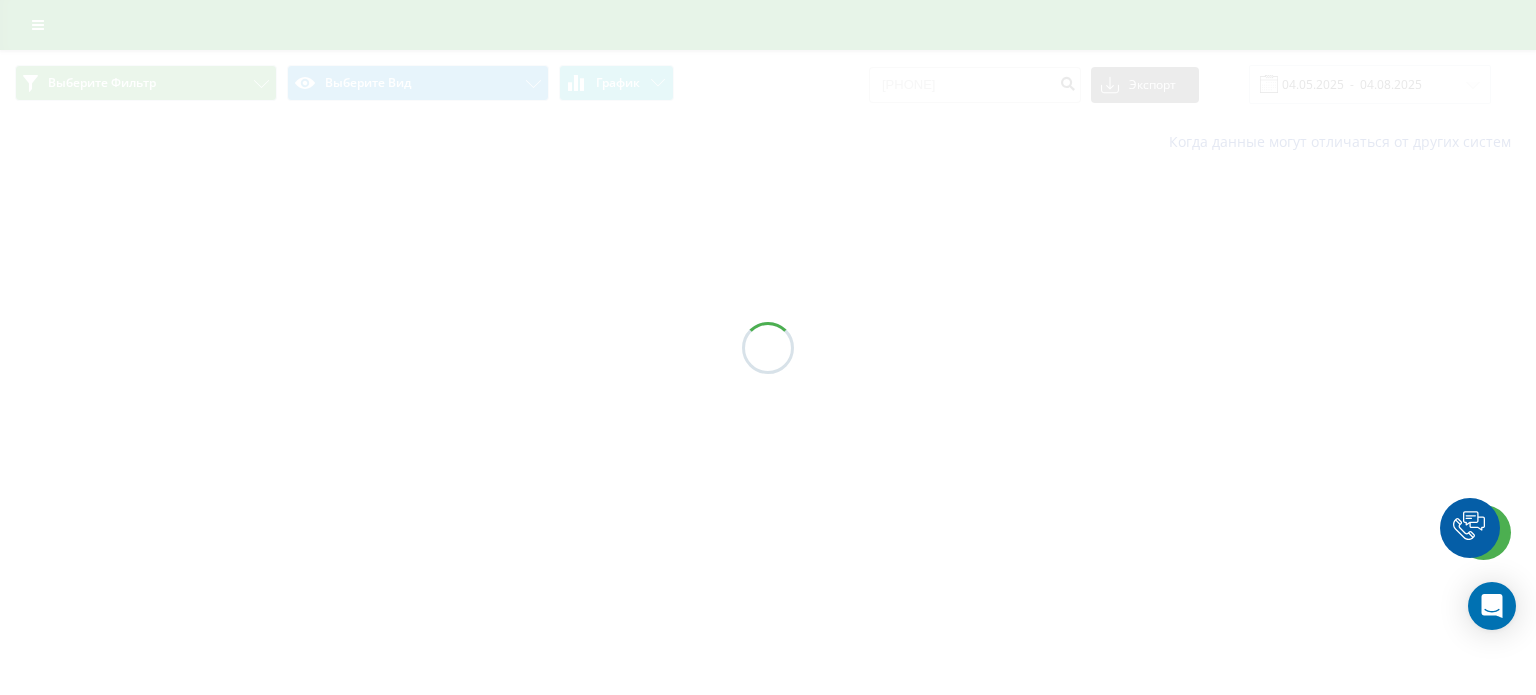 scroll, scrollTop: 0, scrollLeft: 0, axis: both 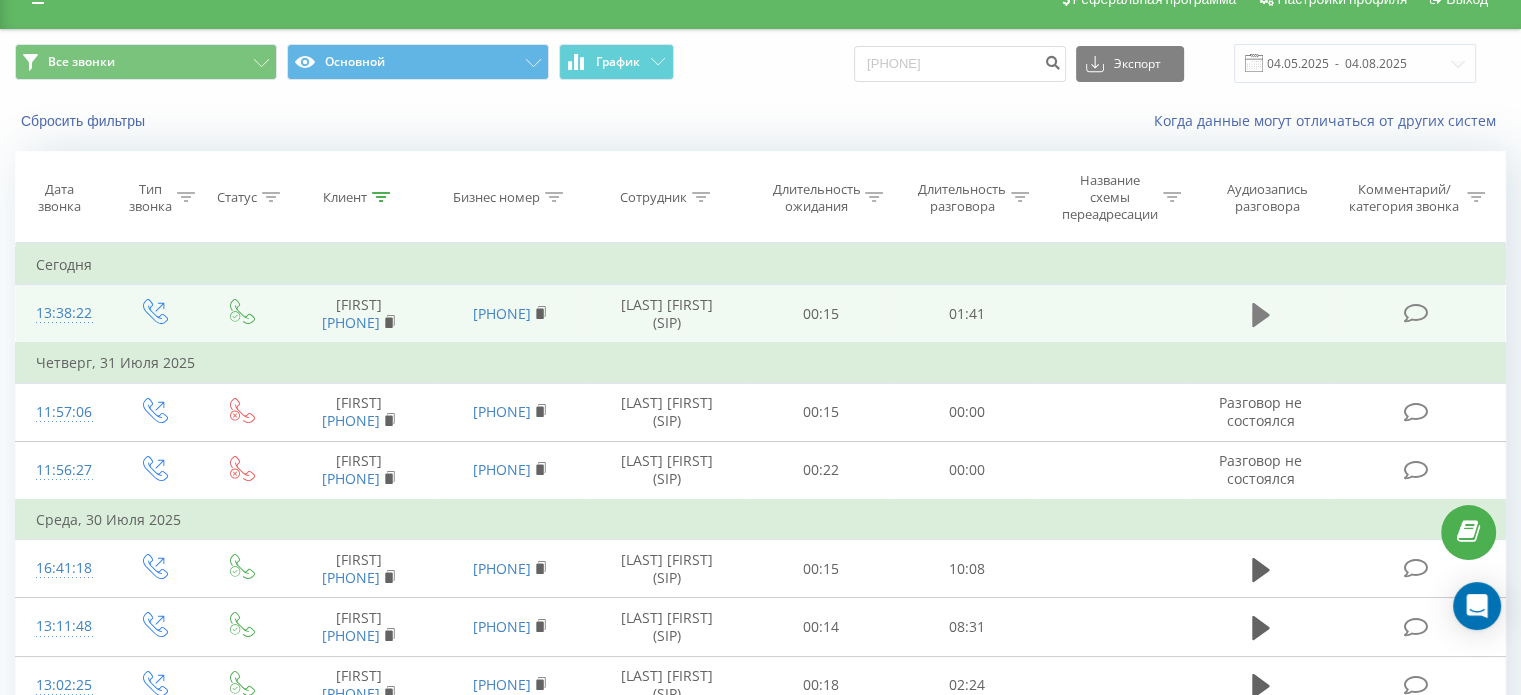 click 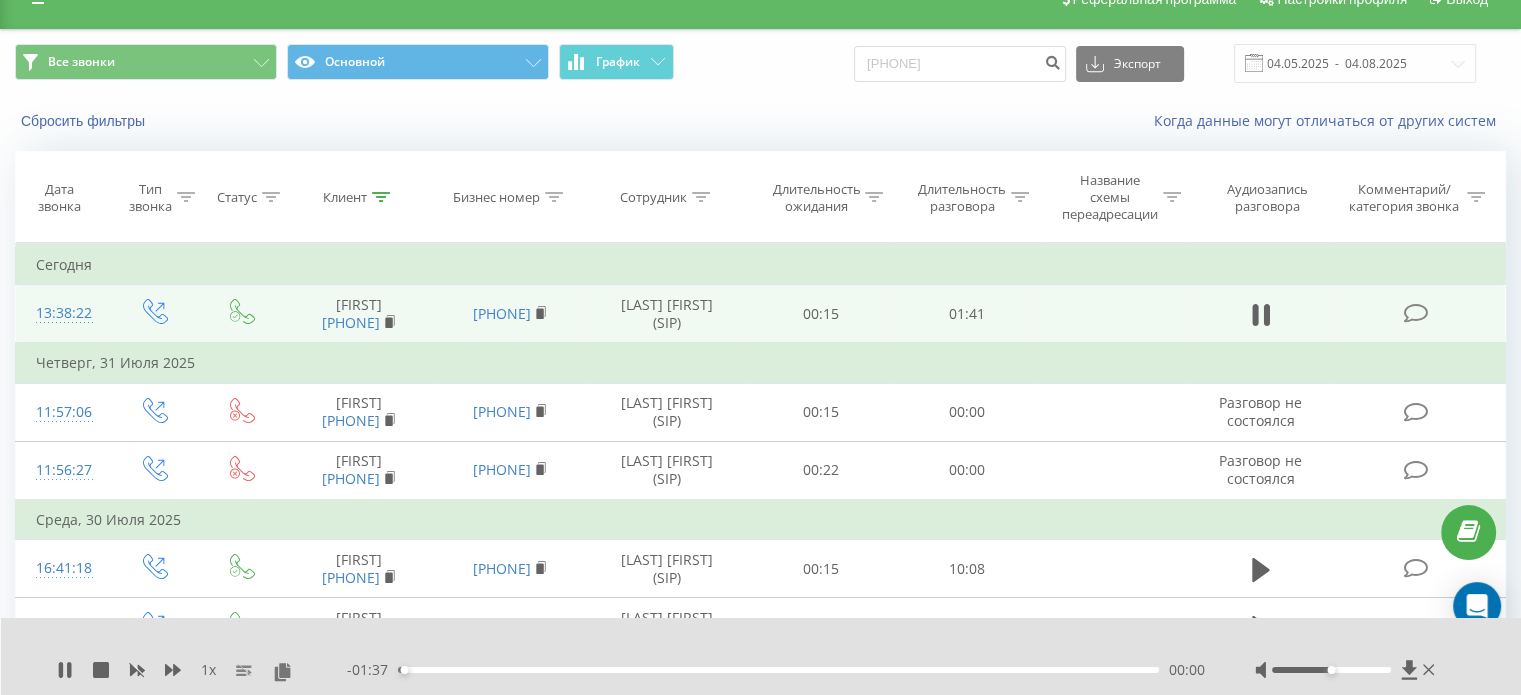 click 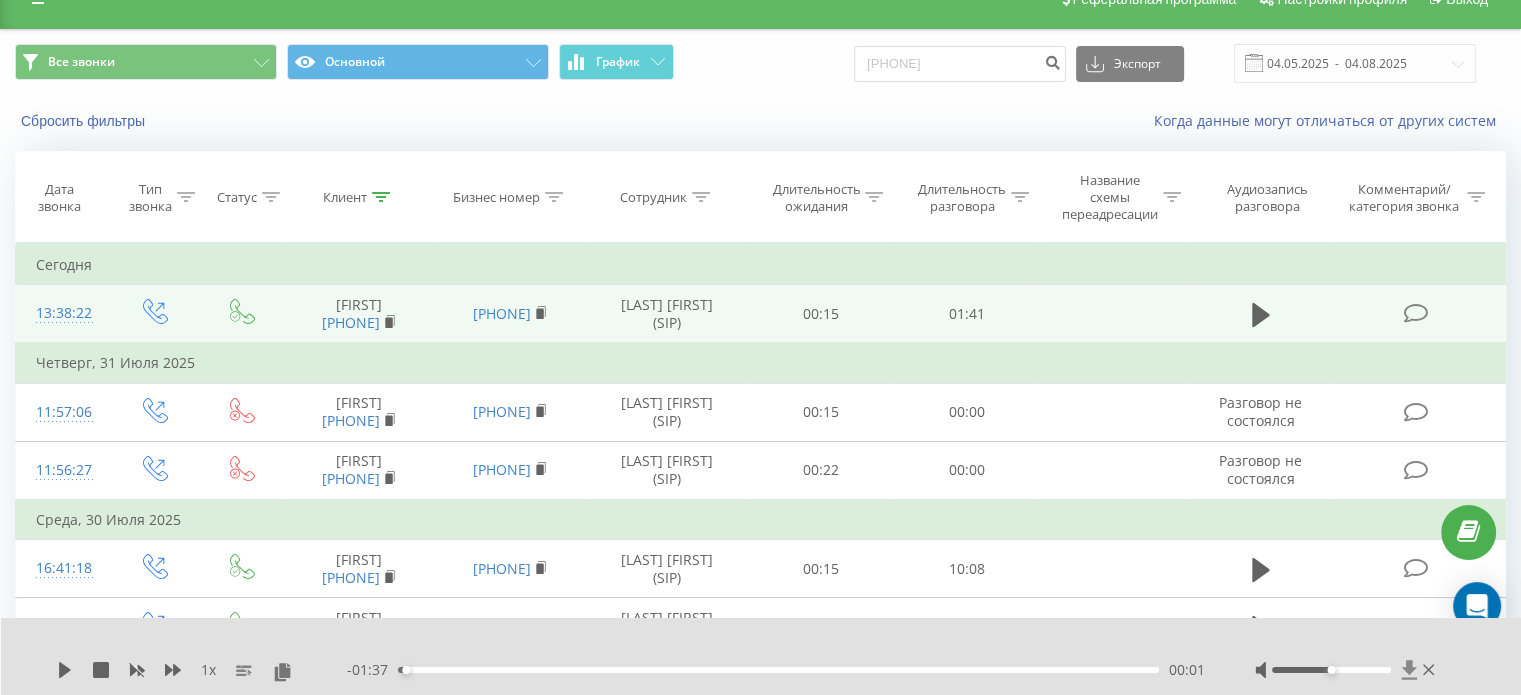 click 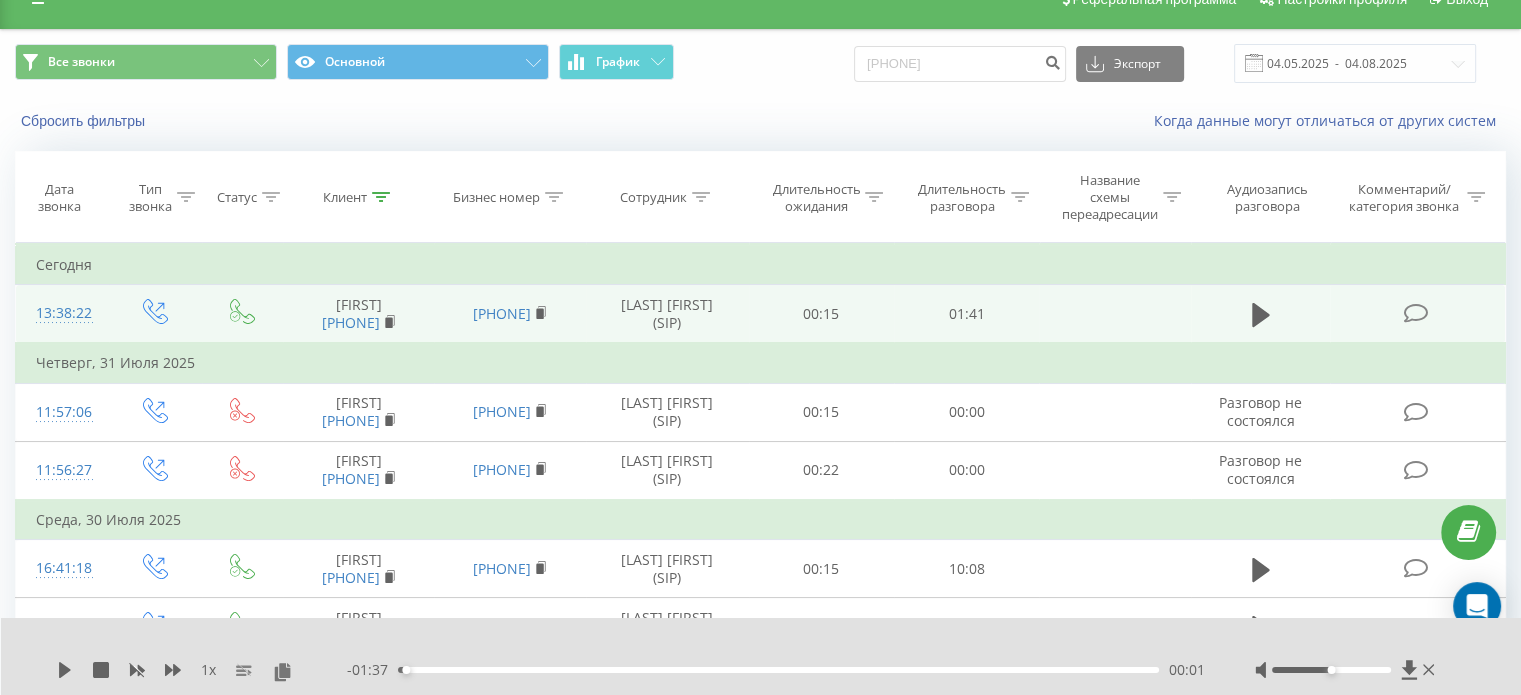 click on "Среда, 30 Июля 2025" at bounding box center [761, 520] 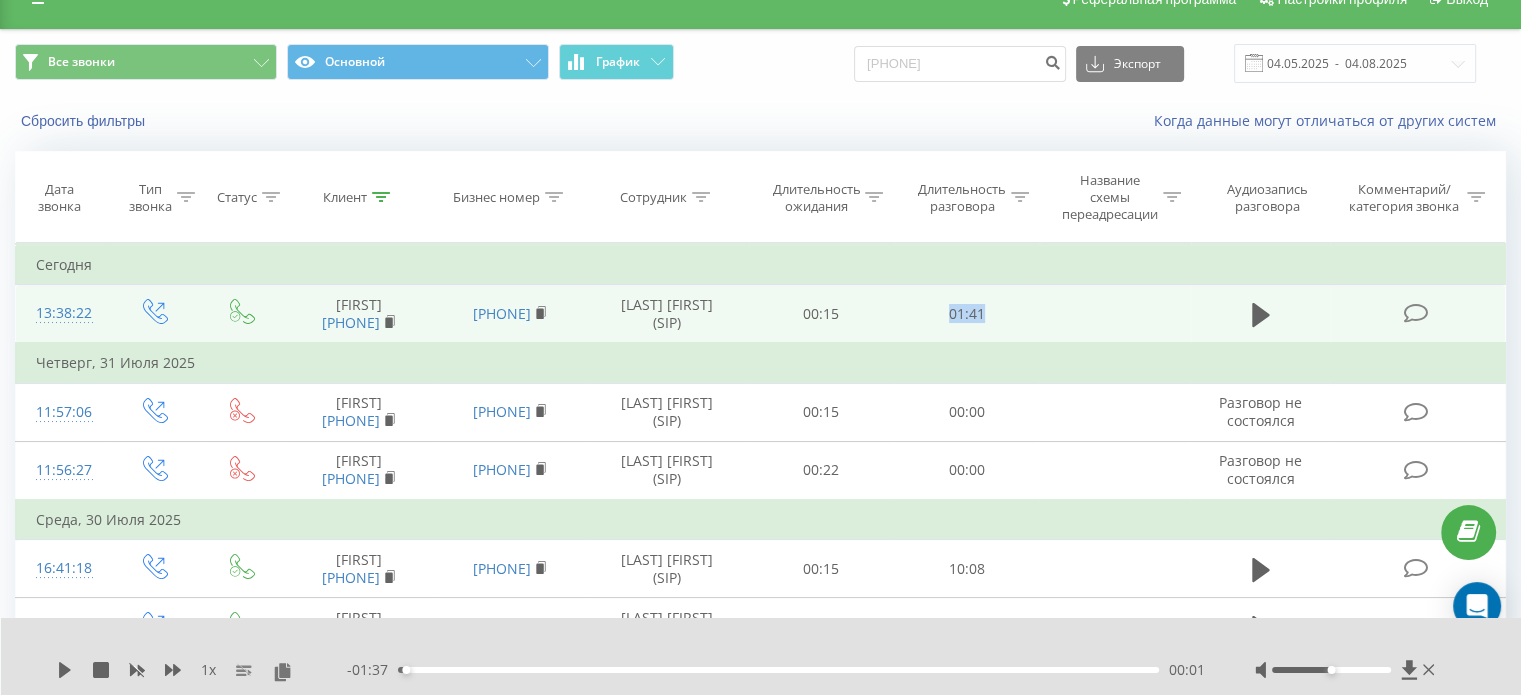 drag, startPoint x: 988, startPoint y: 311, endPoint x: 946, endPoint y: 310, distance: 42.0119 